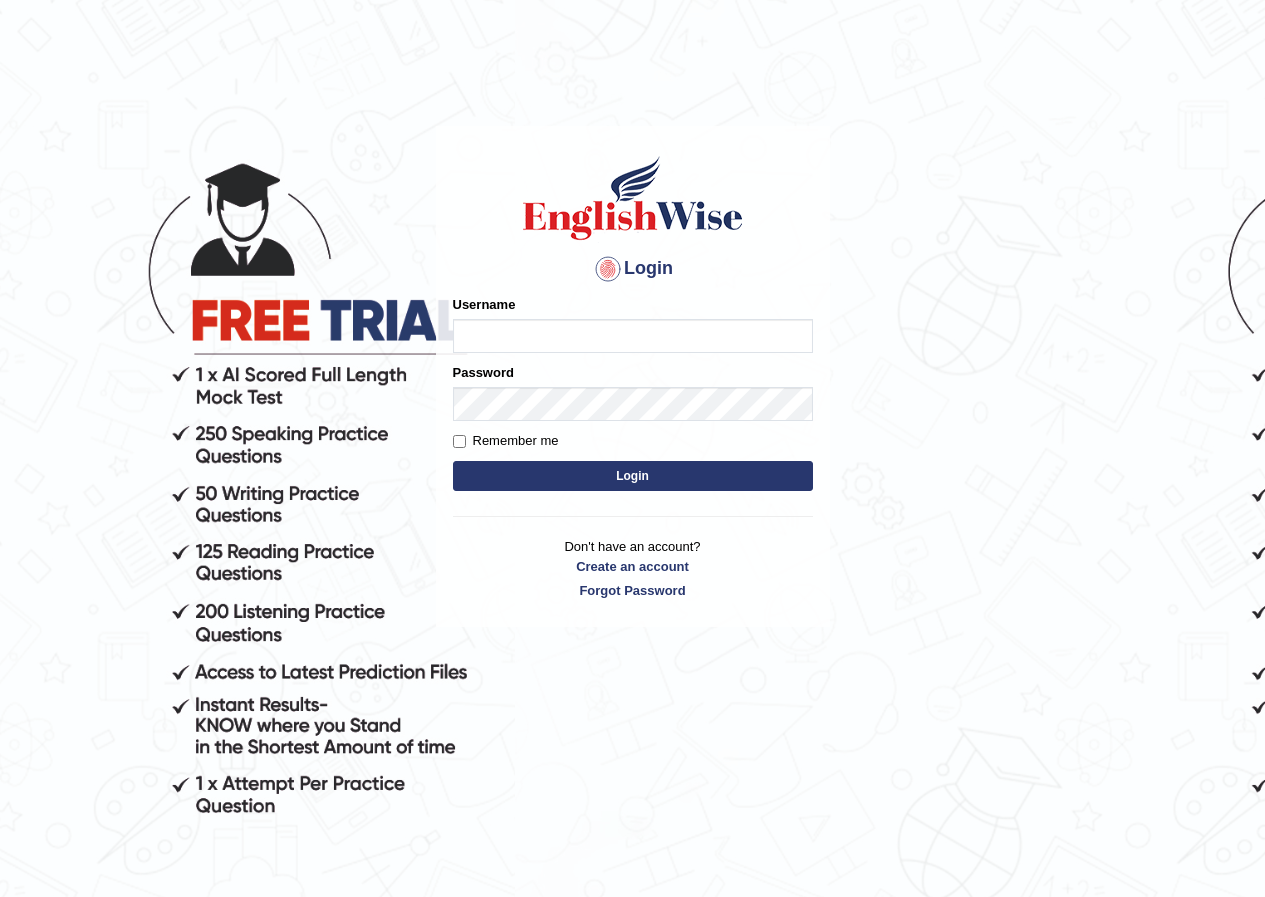 scroll, scrollTop: 0, scrollLeft: 0, axis: both 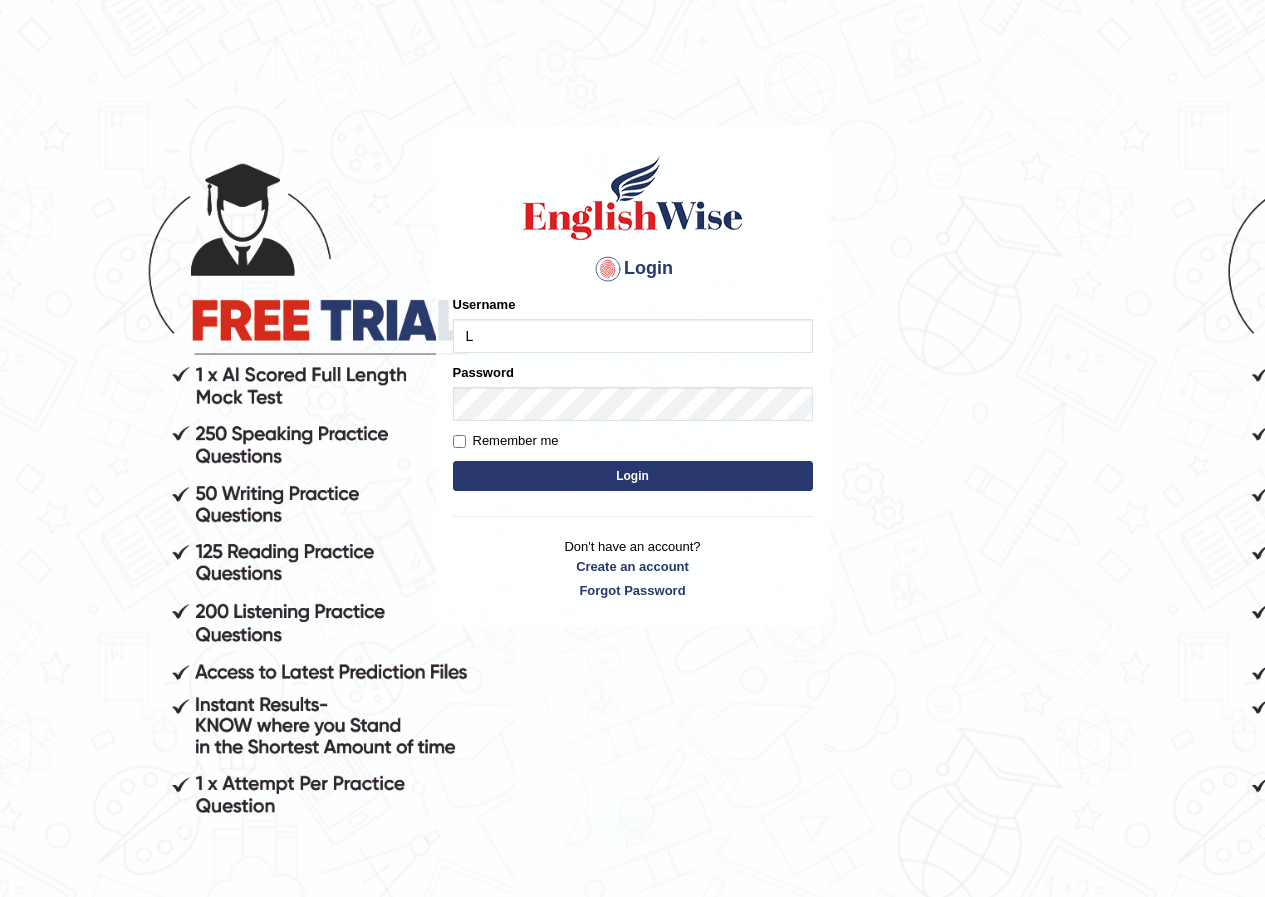 type on "lex_parramatta" 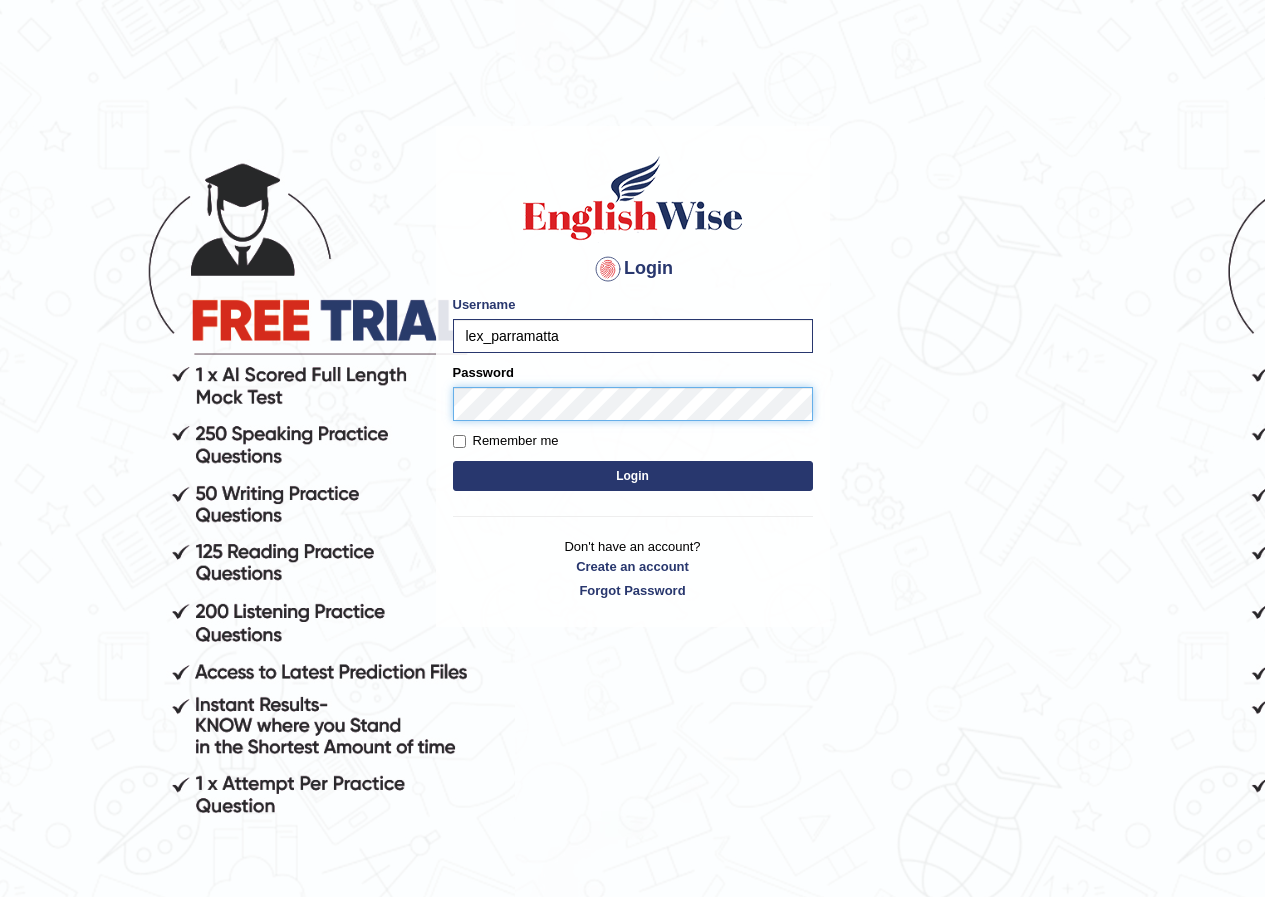 click on "Login" at bounding box center [633, 476] 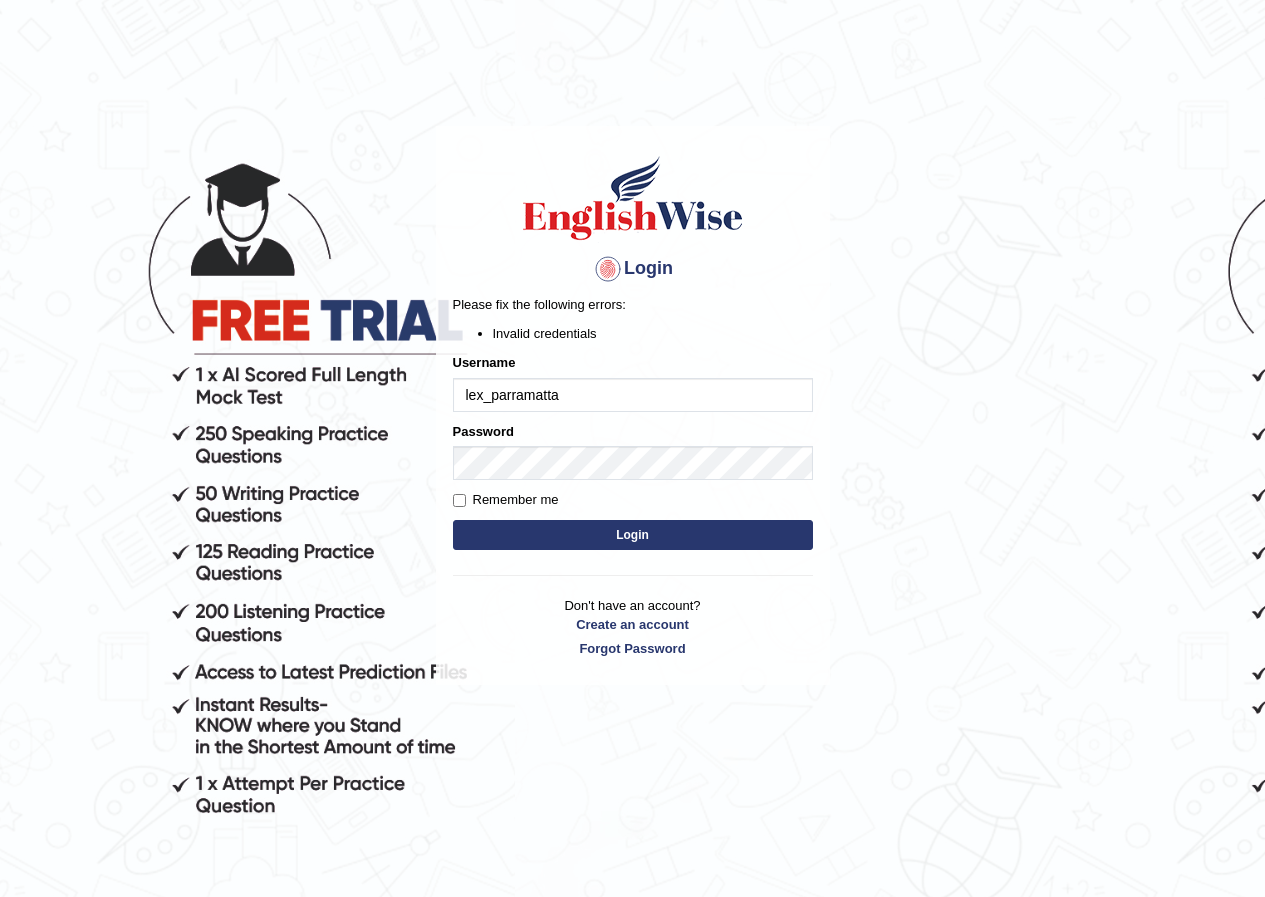 scroll, scrollTop: 0, scrollLeft: 0, axis: both 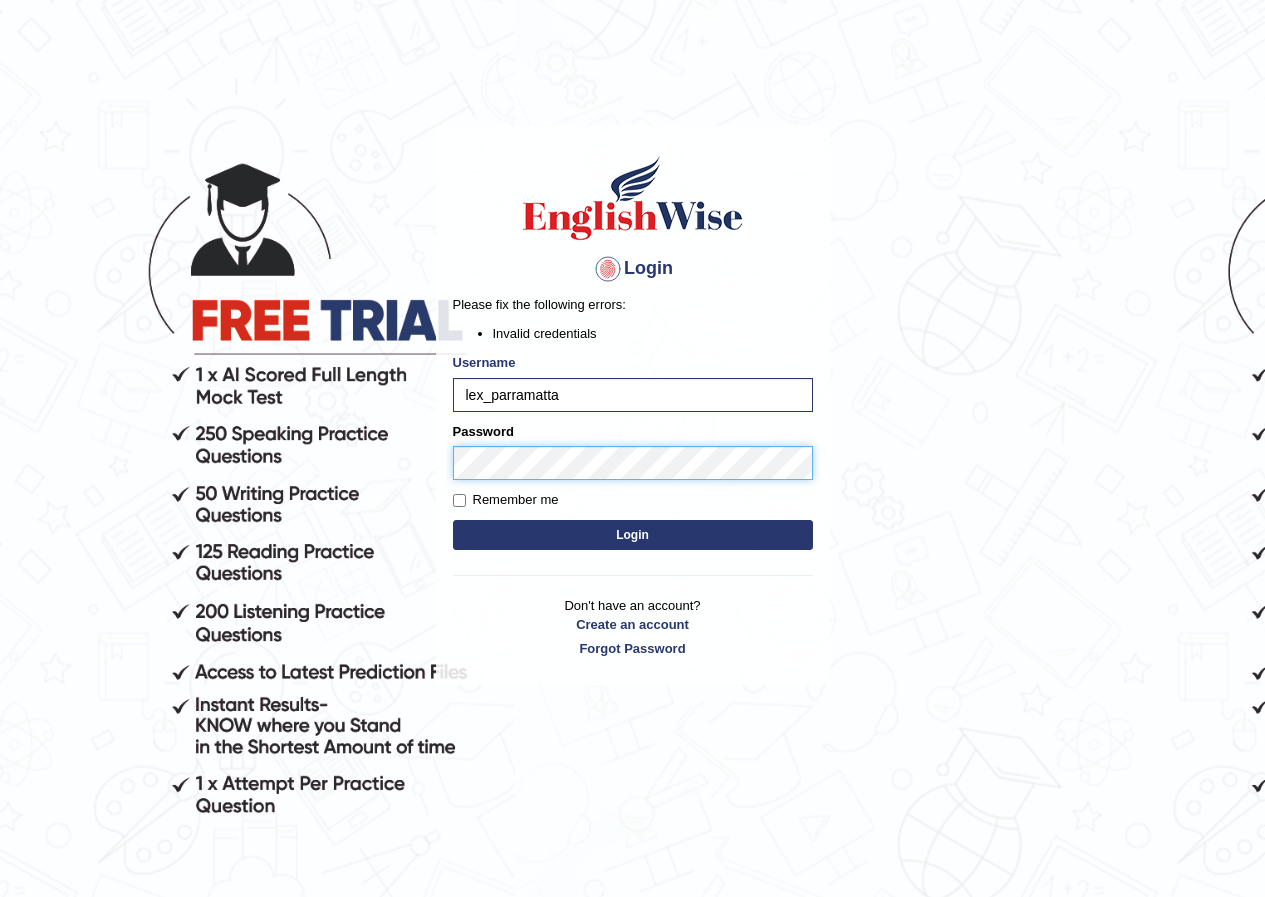 click on "Login" at bounding box center (633, 535) 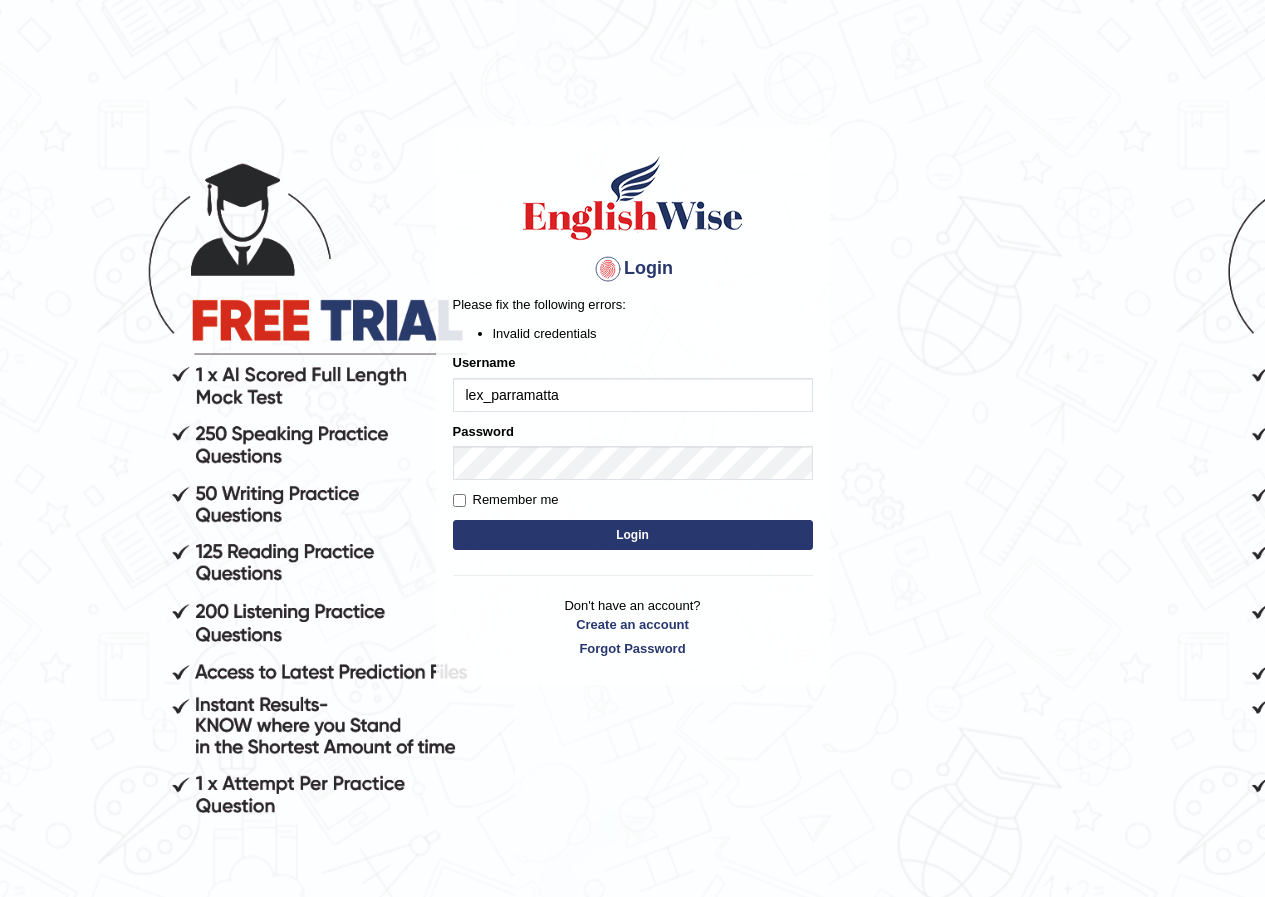 scroll, scrollTop: 0, scrollLeft: 0, axis: both 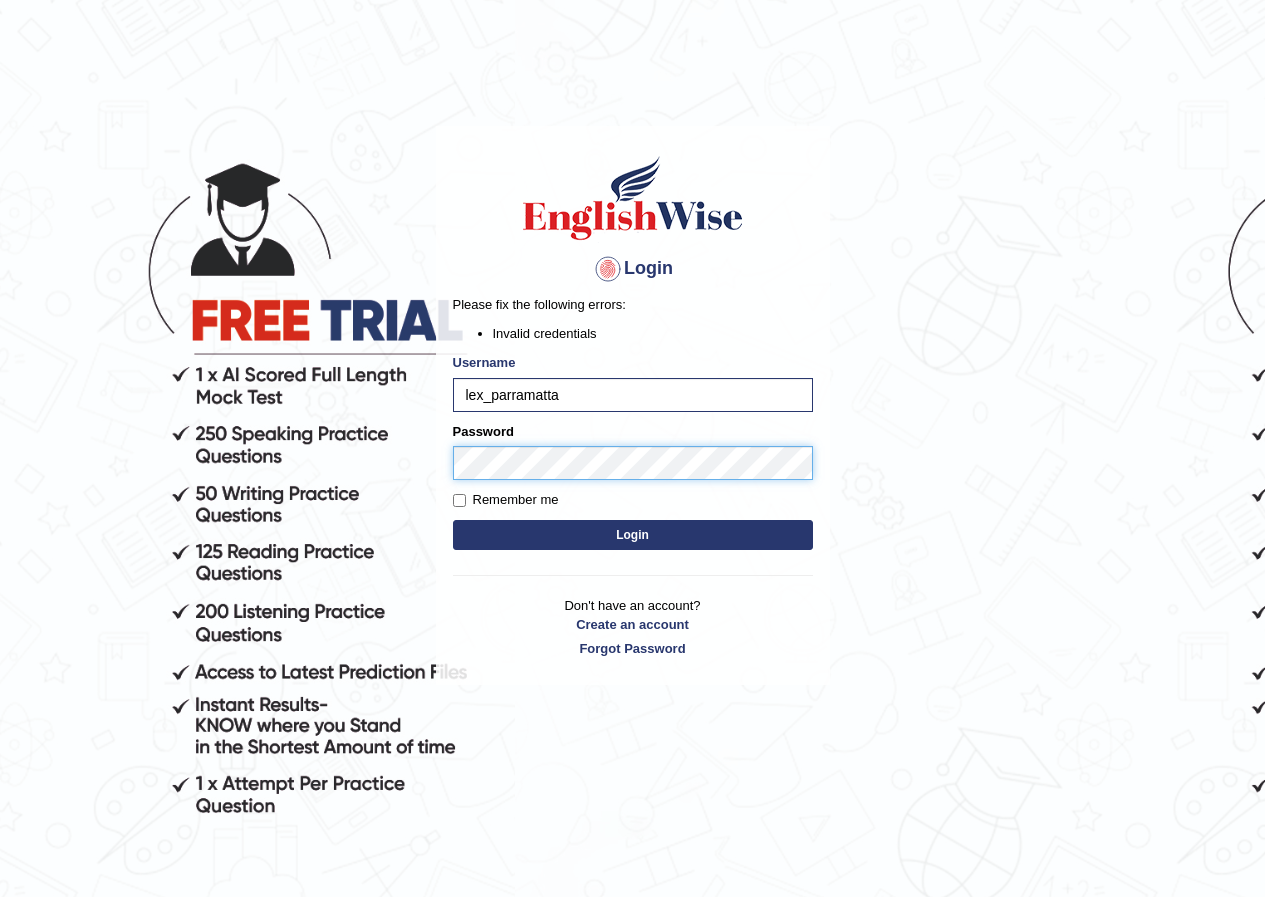 click on "Login" at bounding box center (633, 535) 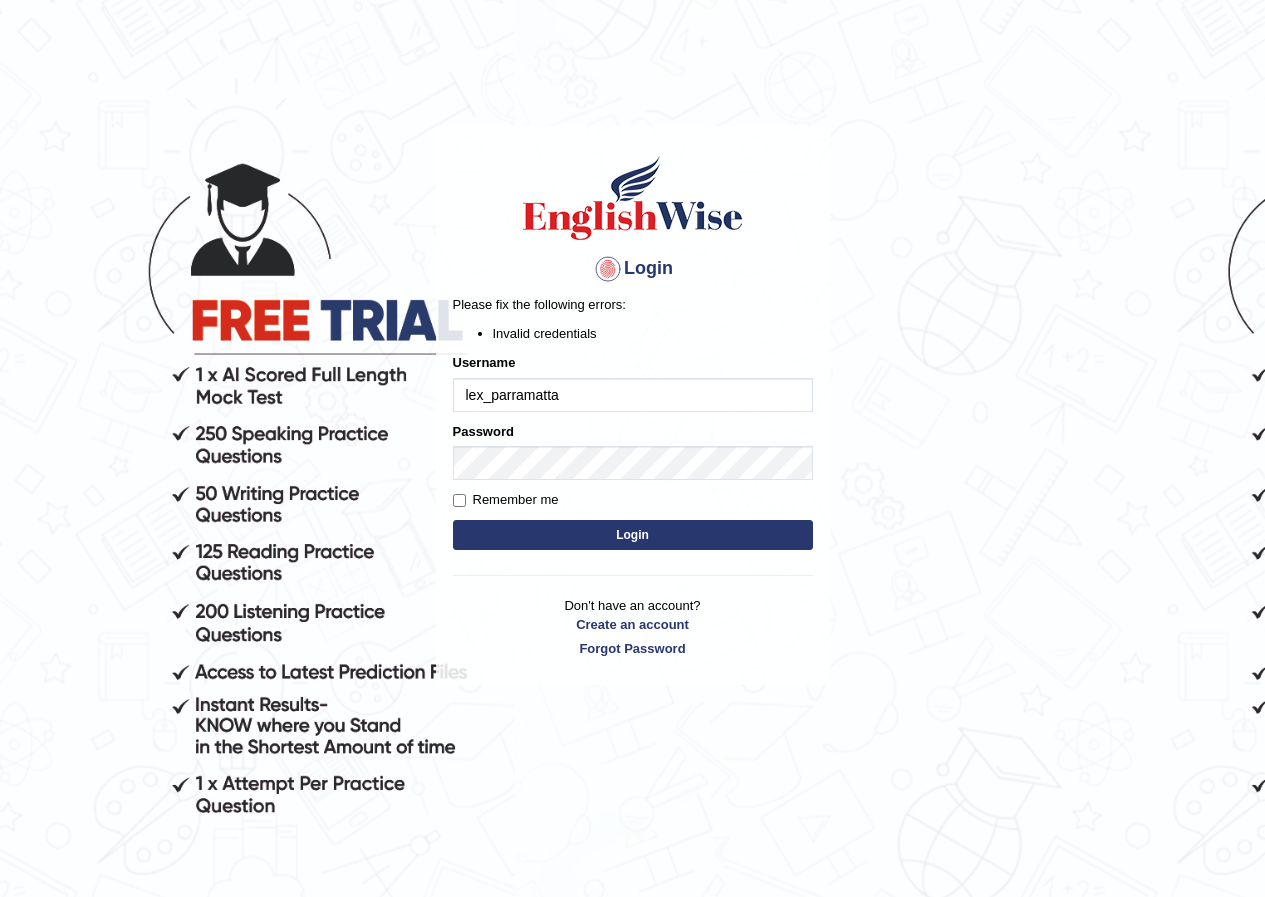 scroll, scrollTop: 0, scrollLeft: 0, axis: both 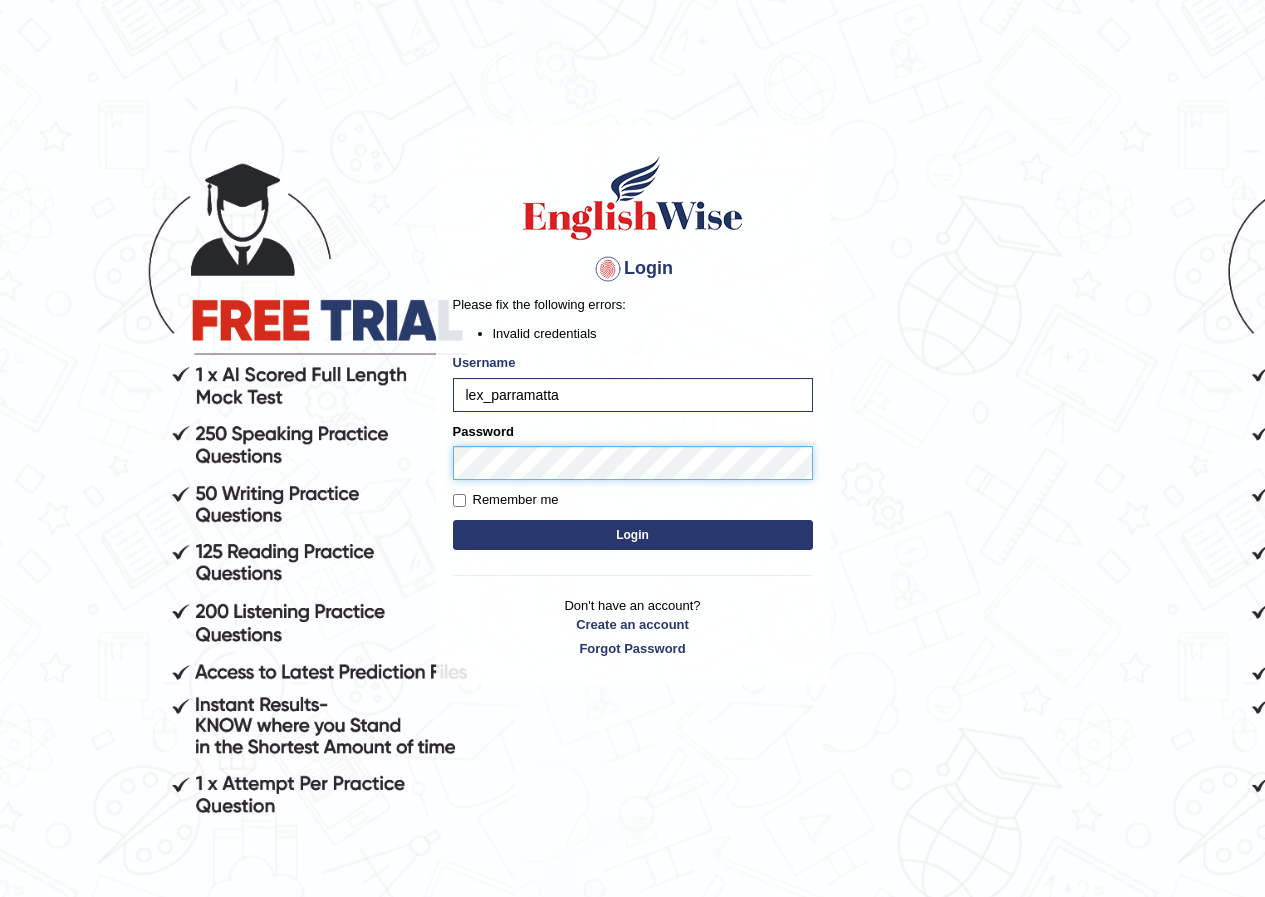 click on "Login" at bounding box center (633, 535) 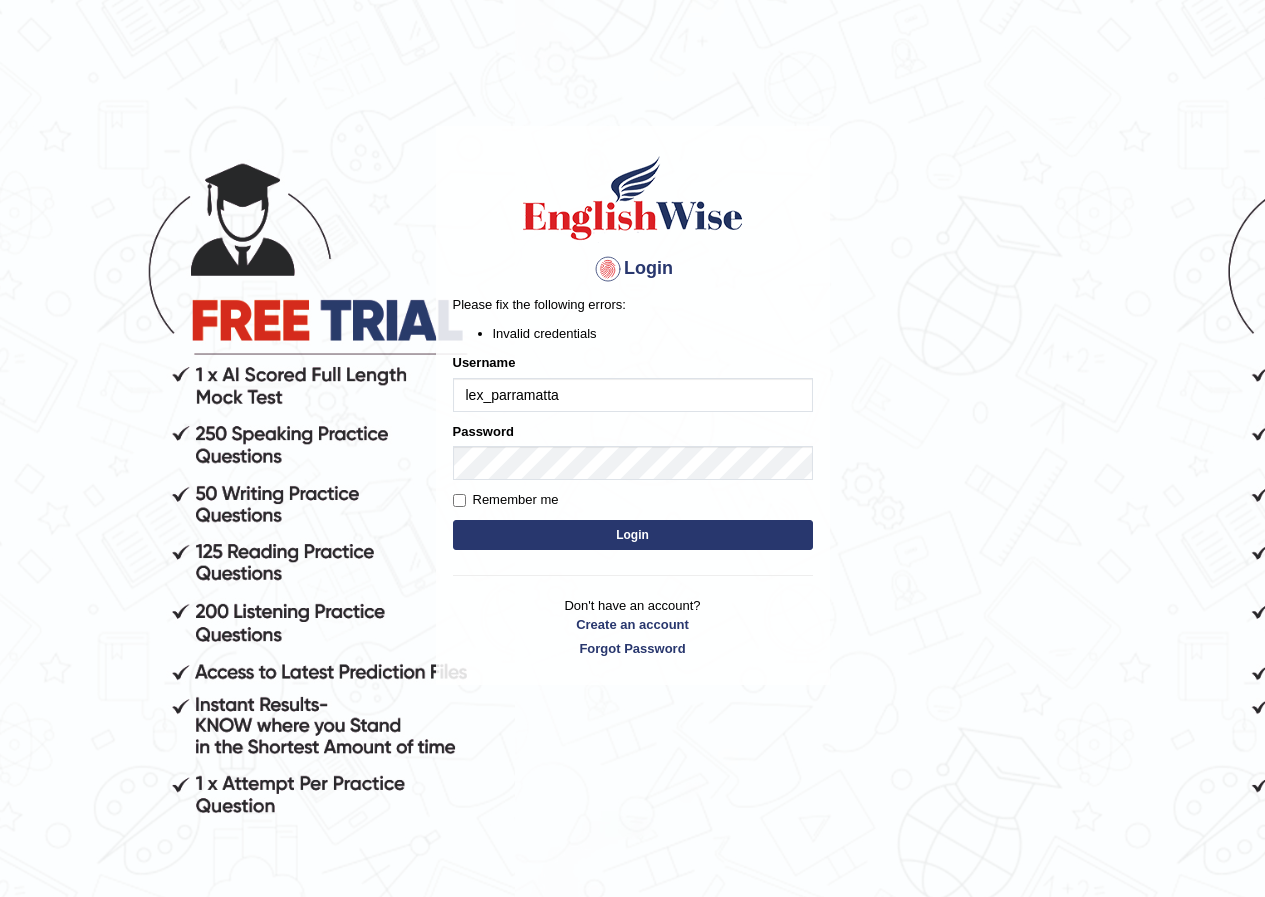 scroll, scrollTop: 0, scrollLeft: 0, axis: both 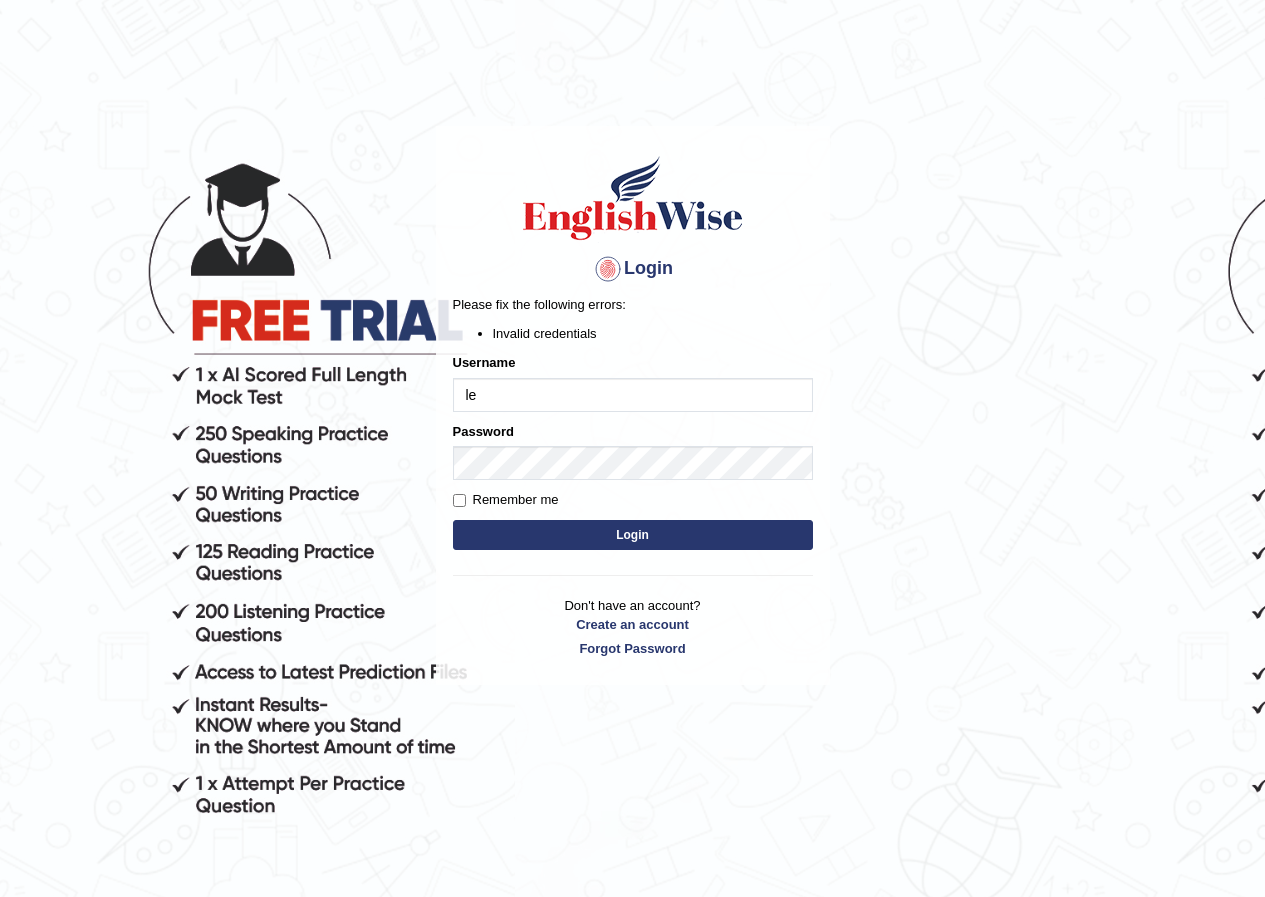 type on "l" 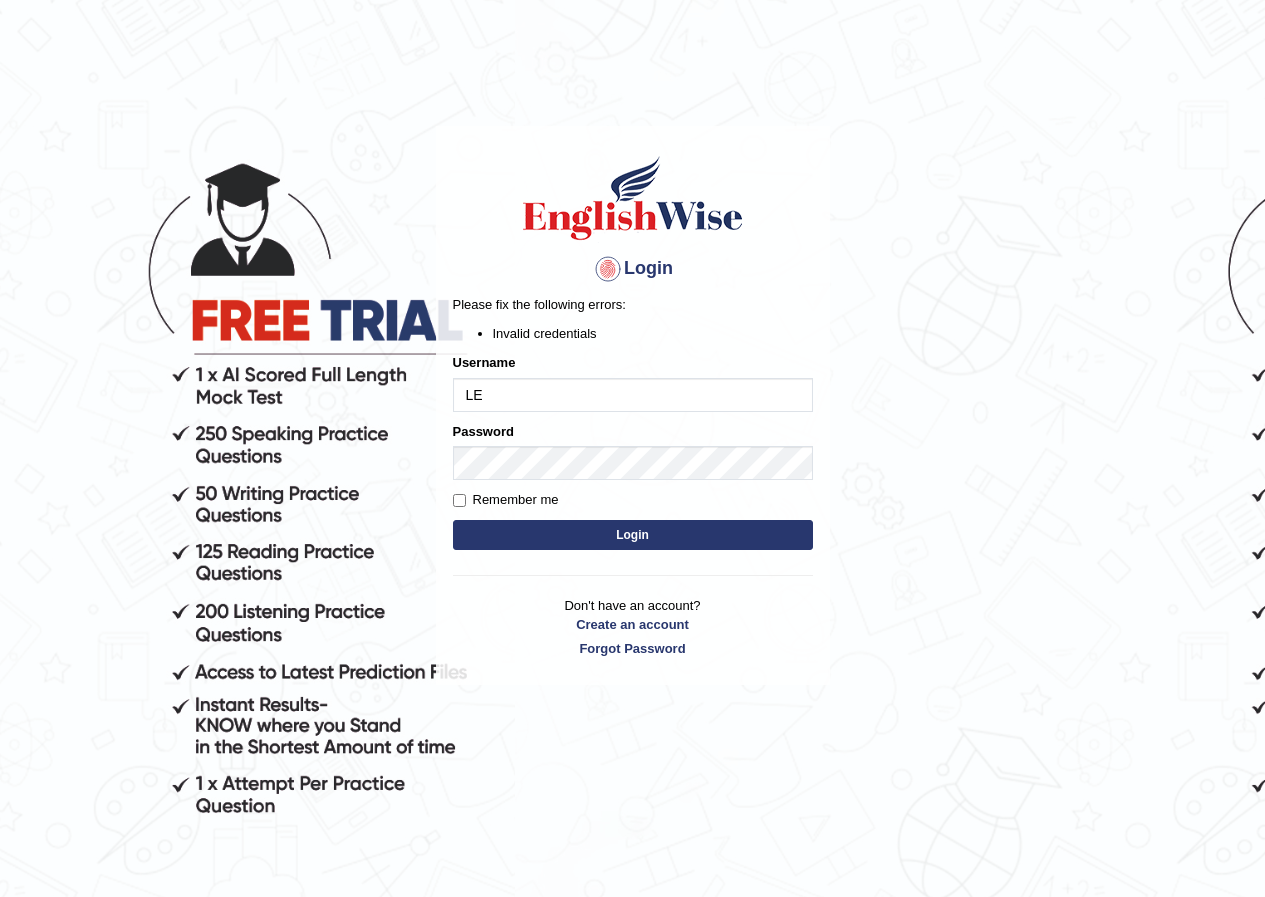 type on "L" 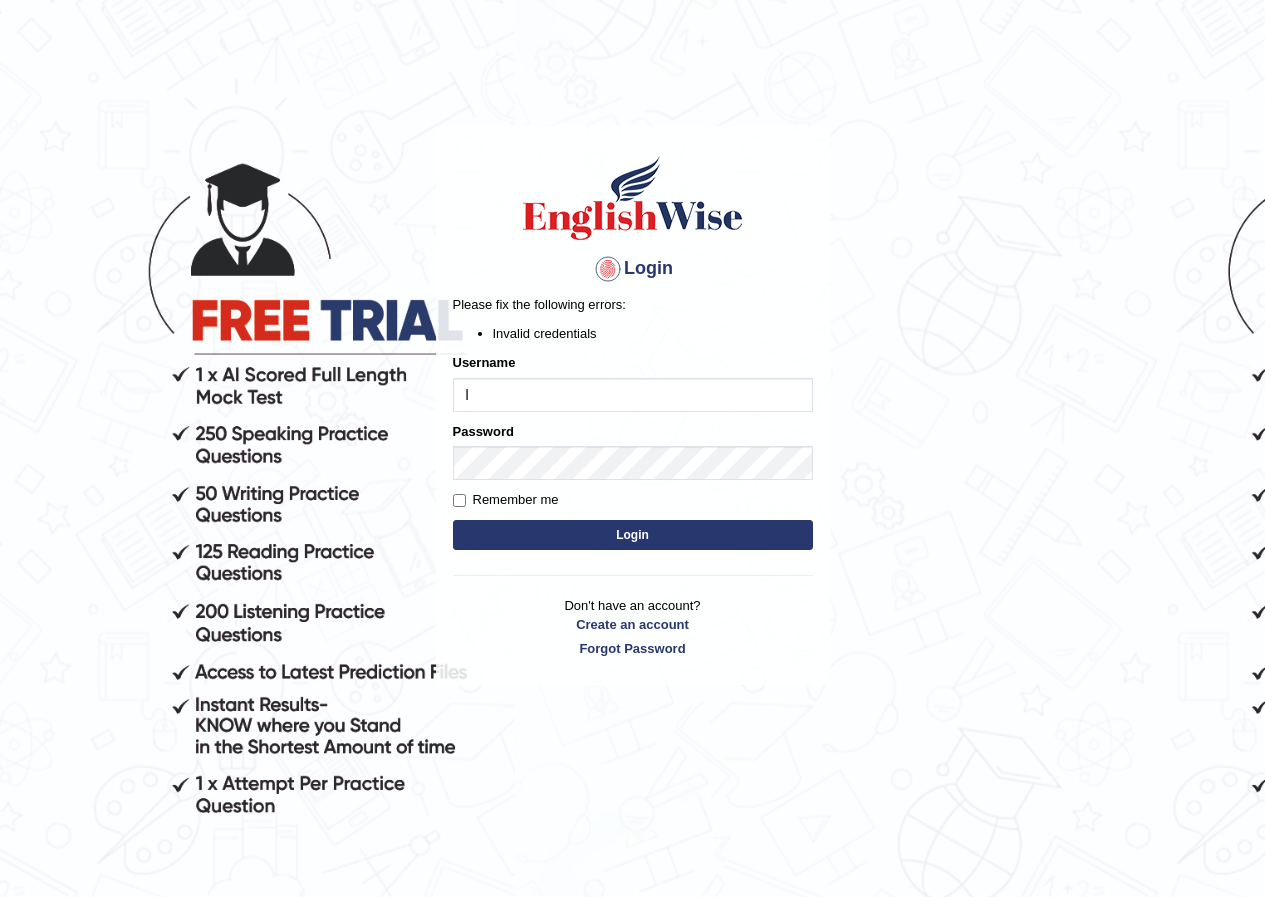 type on "lex_parramatta" 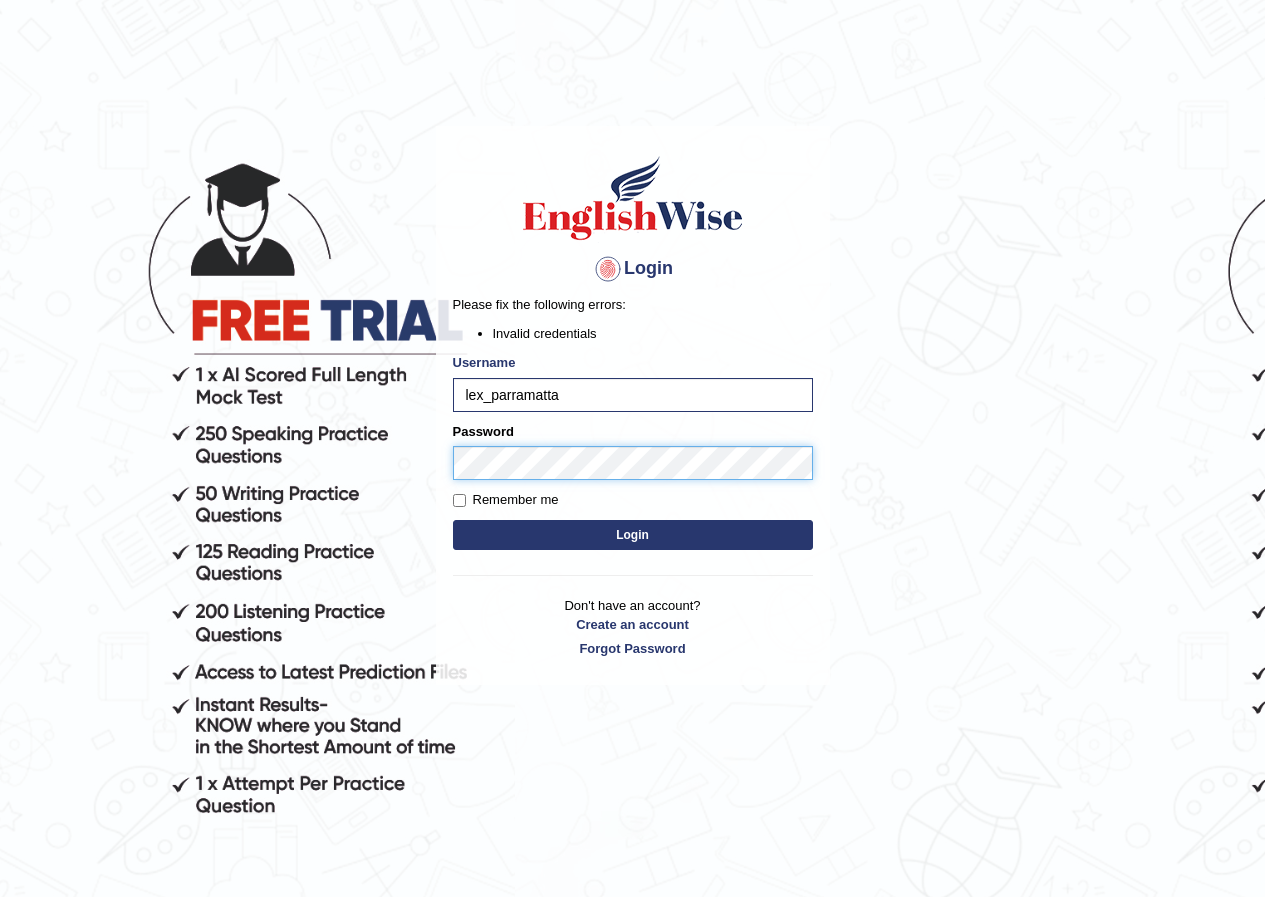 click on "Login" at bounding box center [633, 535] 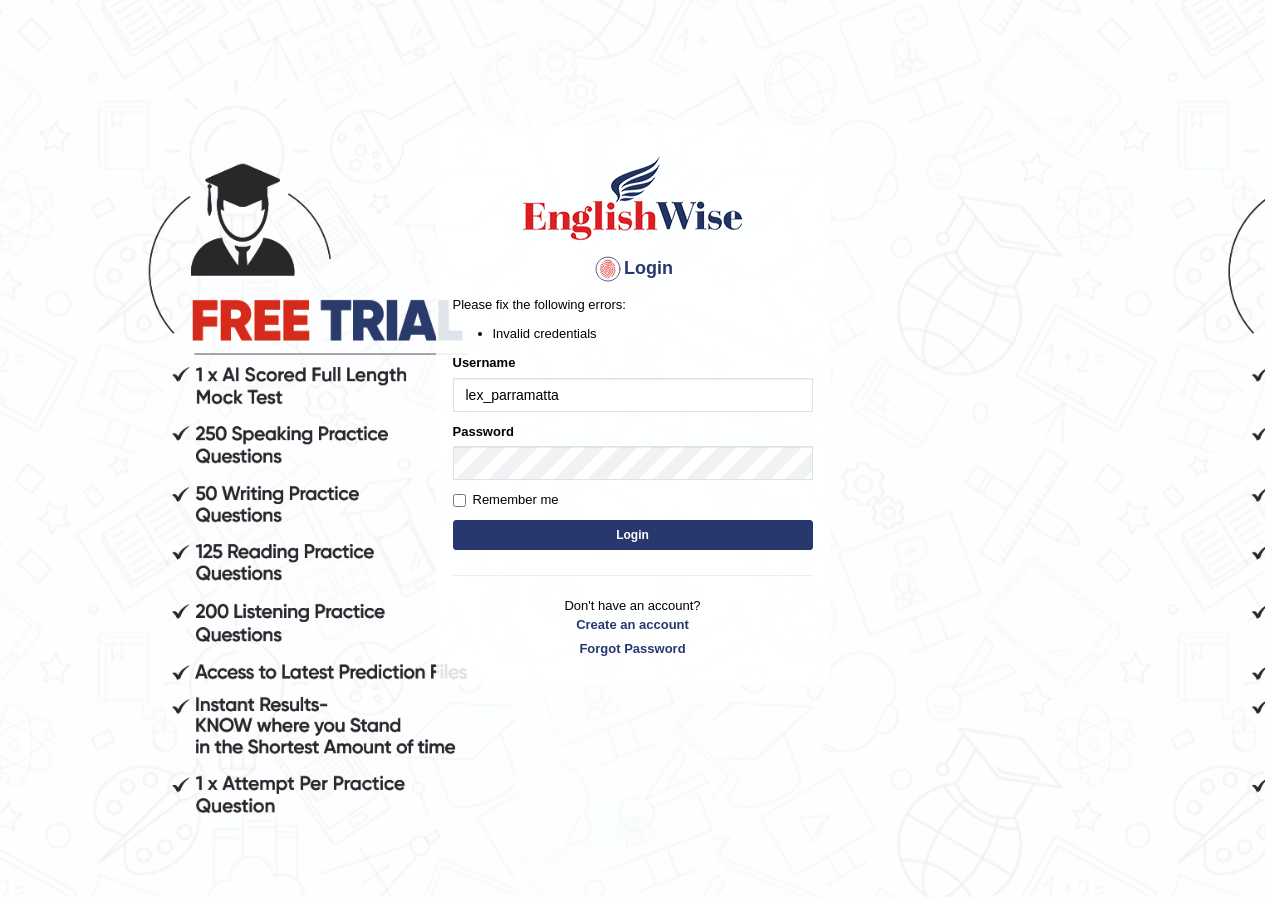 scroll, scrollTop: 0, scrollLeft: 0, axis: both 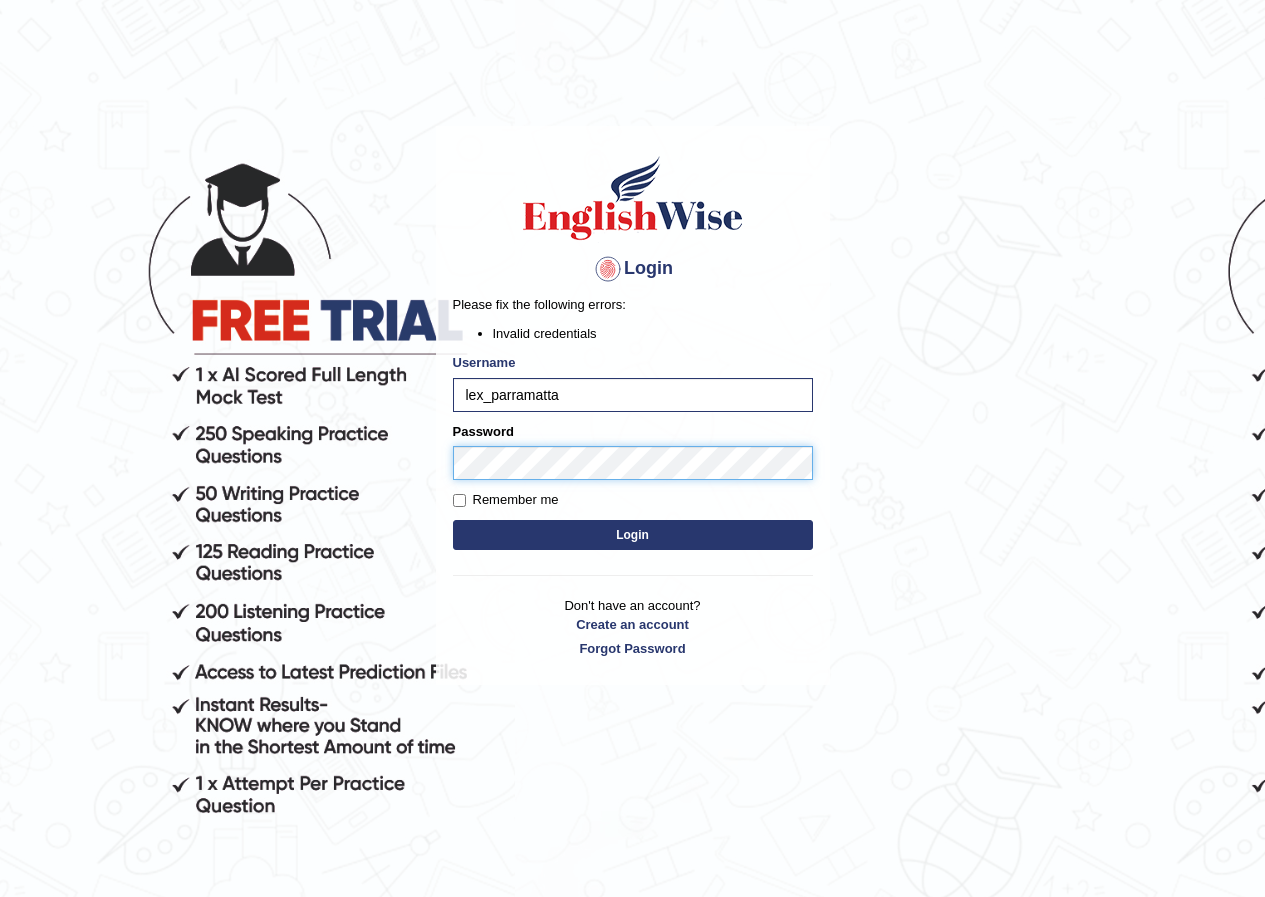 click on "Login" at bounding box center [633, 535] 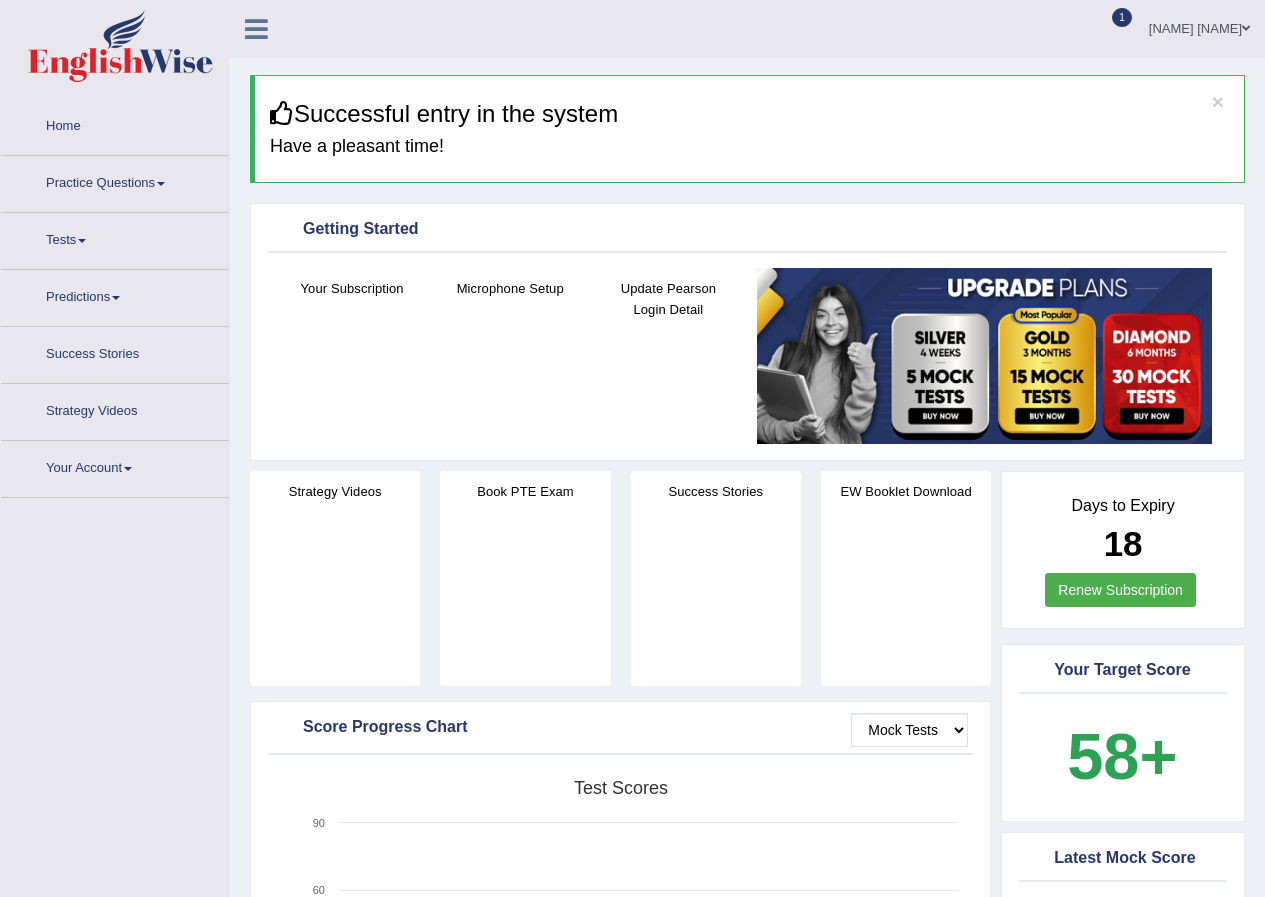 scroll, scrollTop: 0, scrollLeft: 0, axis: both 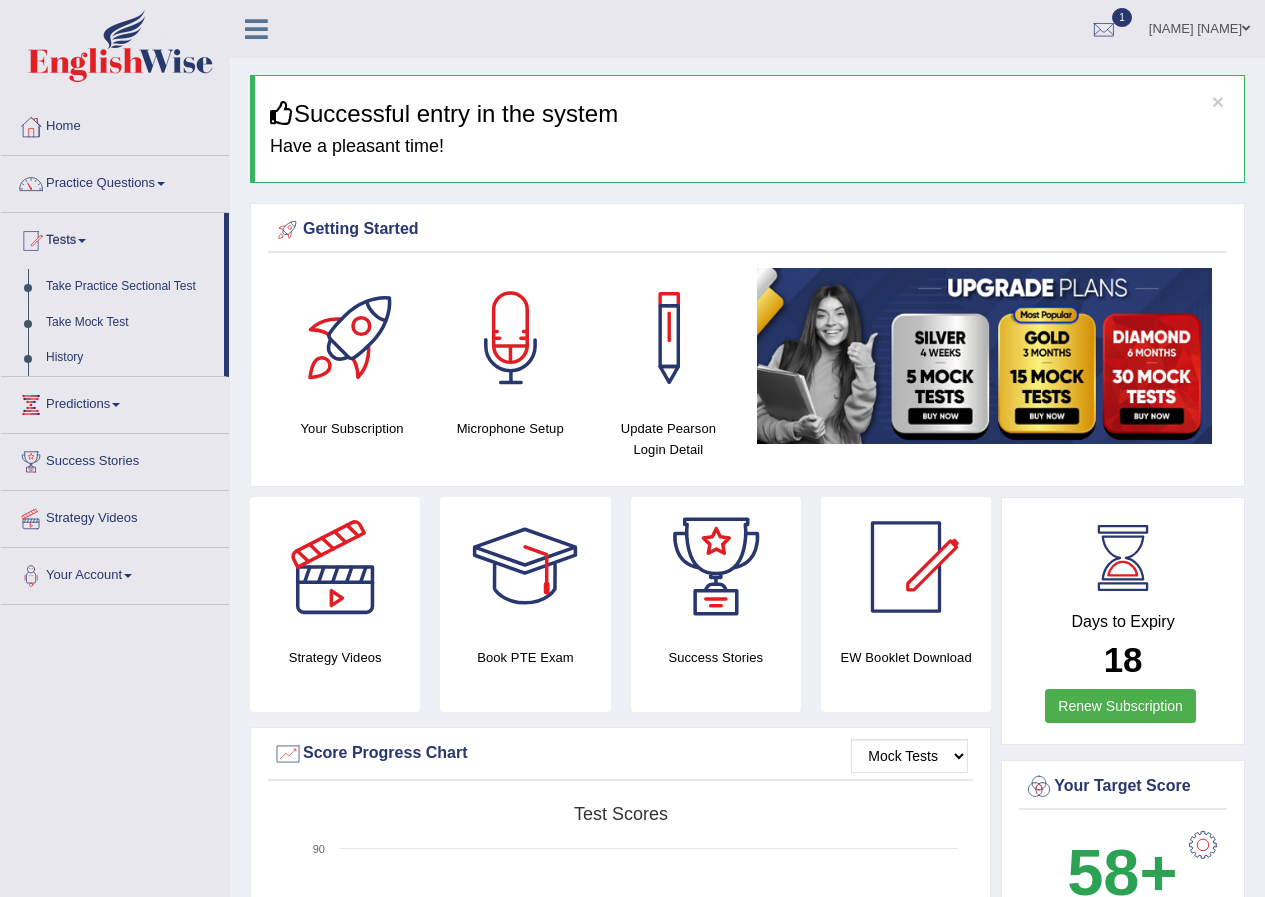click on "Take Mock Test" at bounding box center (130, 323) 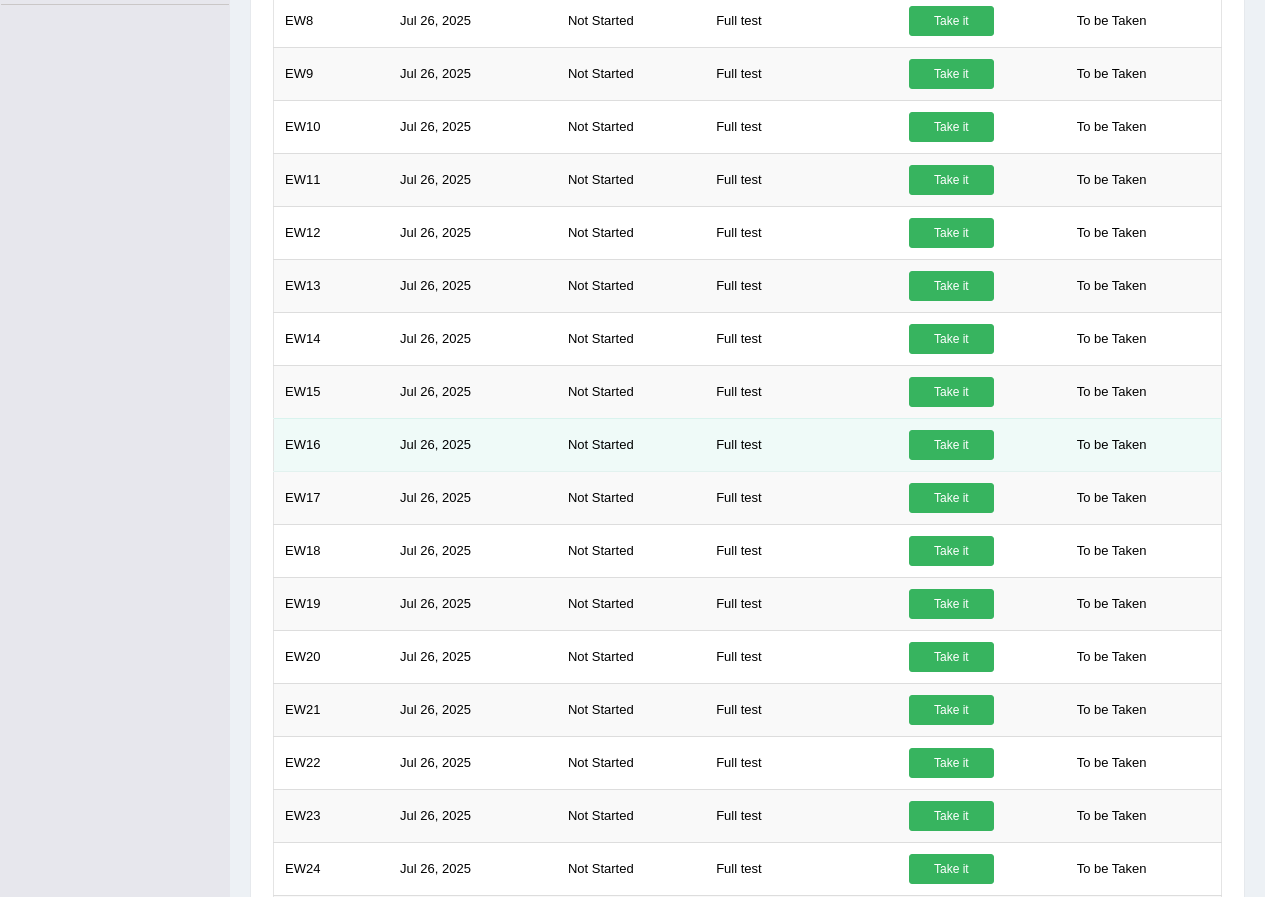 scroll, scrollTop: 600, scrollLeft: 0, axis: vertical 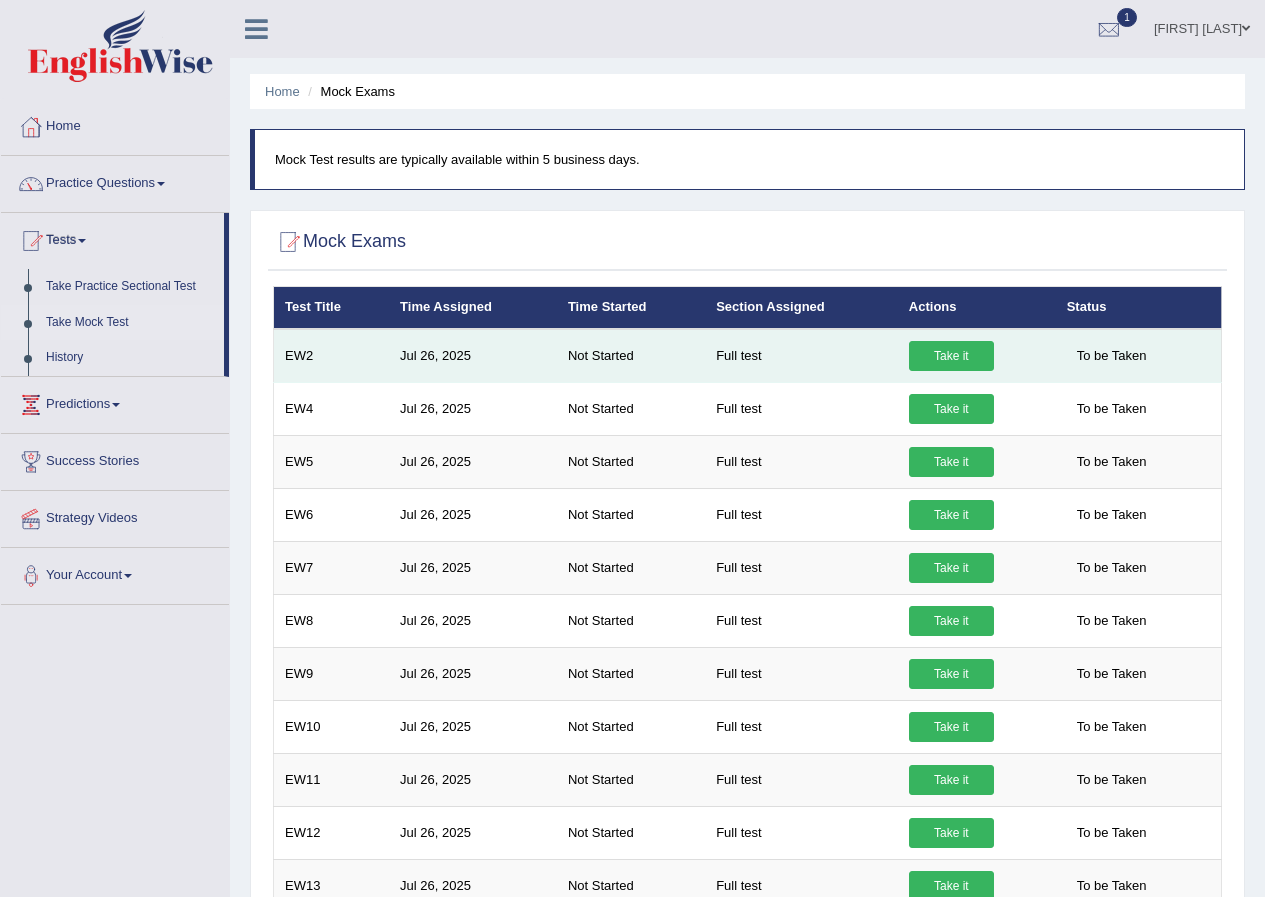 click on "Take it" at bounding box center [951, 356] 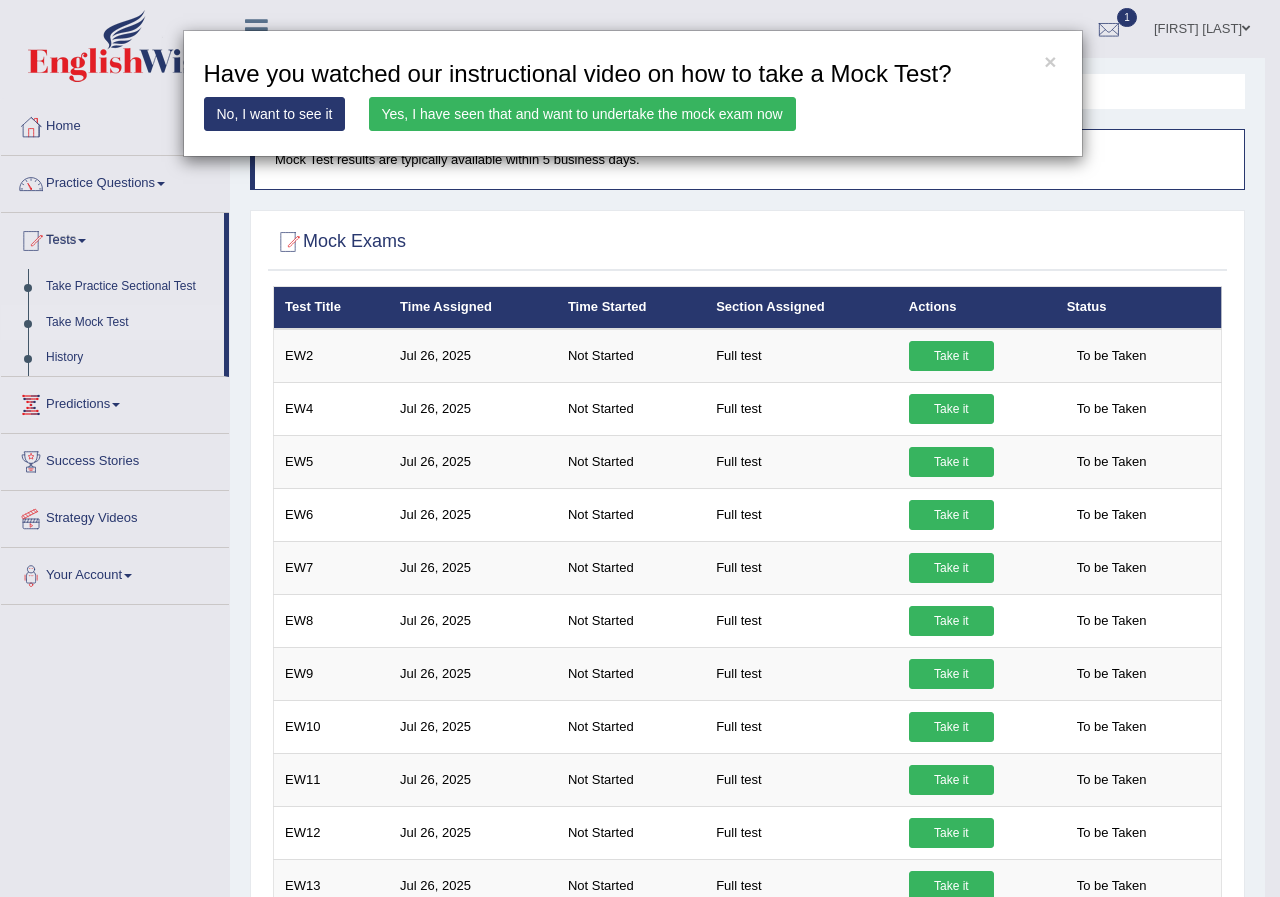 click on "Yes, I have seen that and want to undertake the mock exam now" at bounding box center [582, 114] 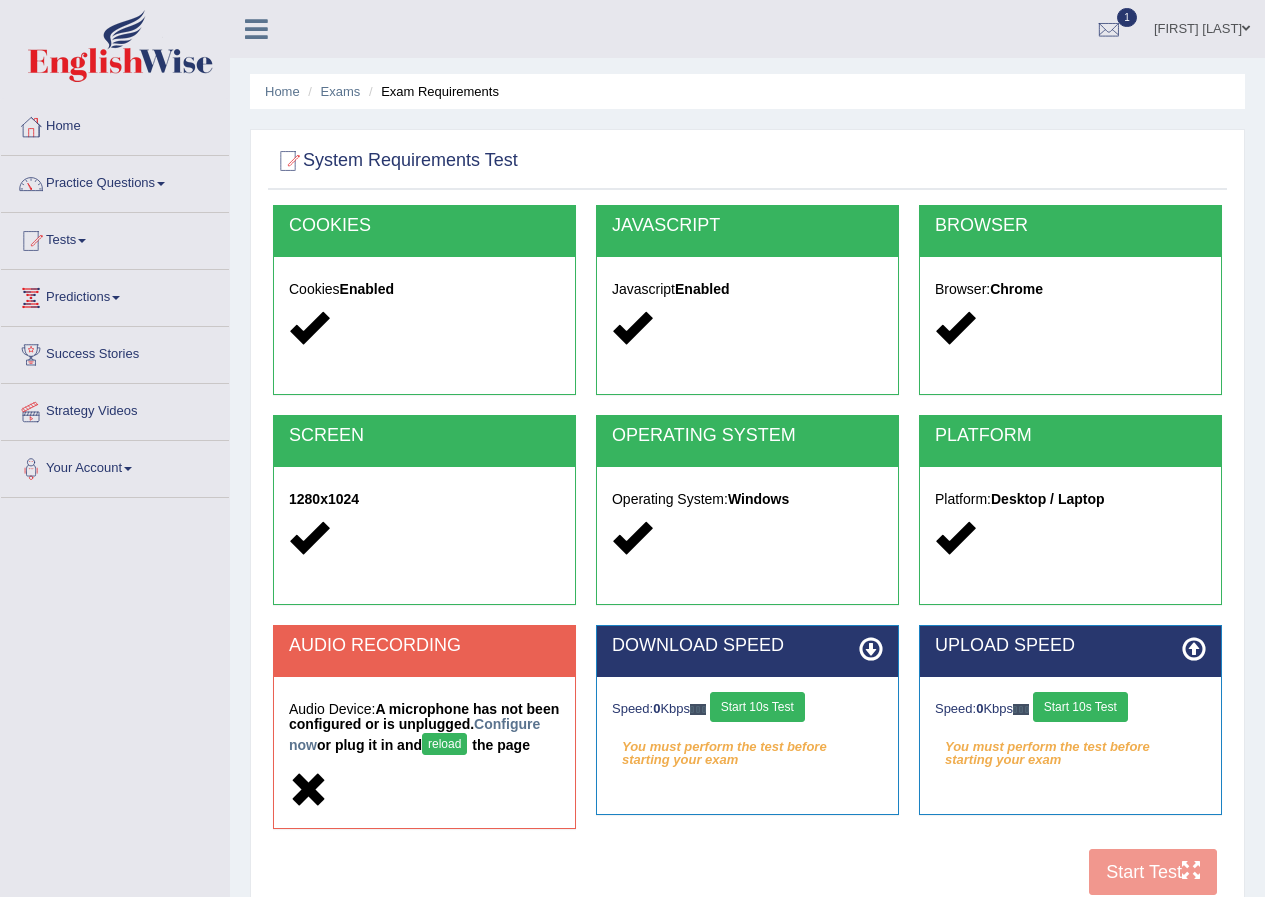 scroll, scrollTop: 153, scrollLeft: 0, axis: vertical 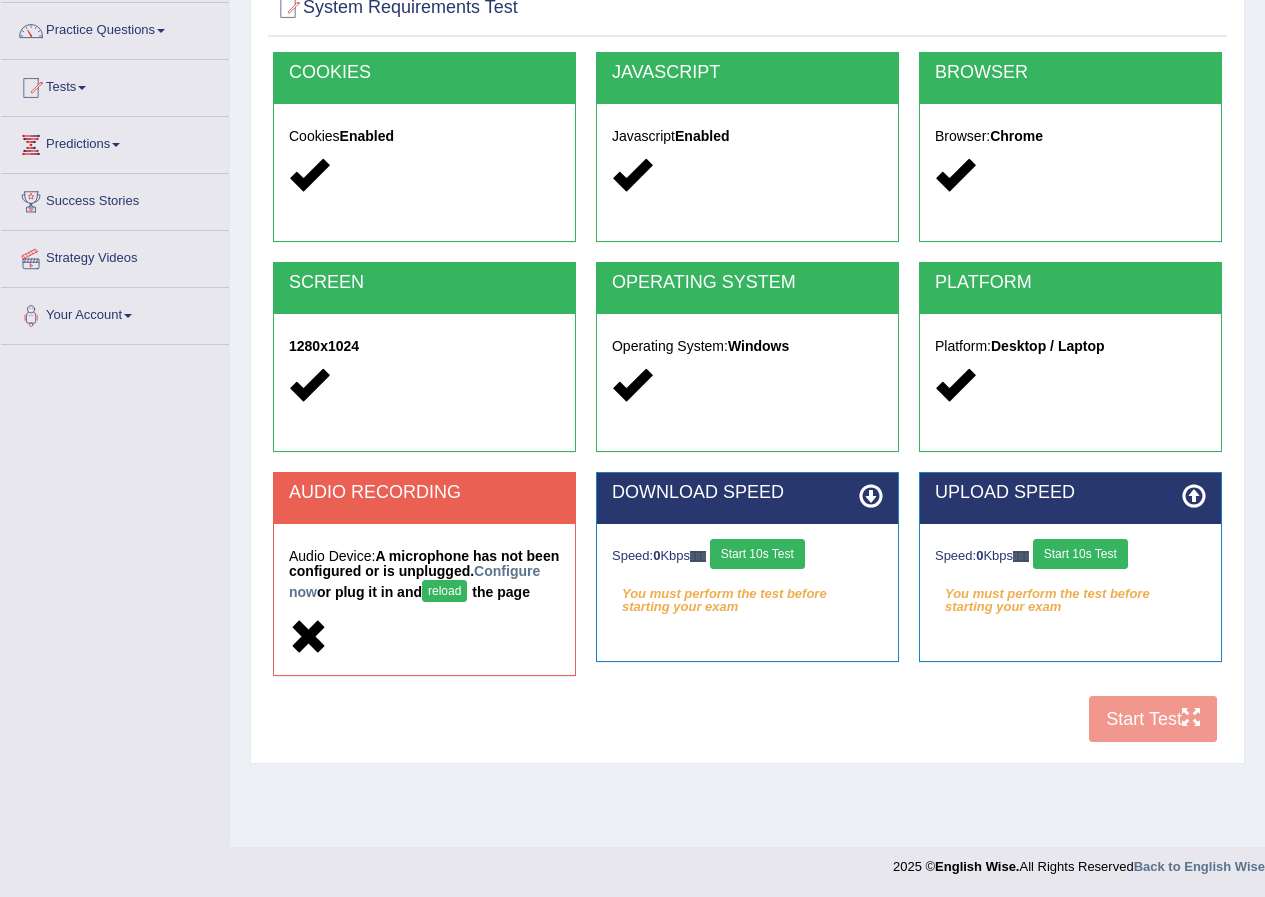 click on "Start 10s Test" at bounding box center [757, 554] 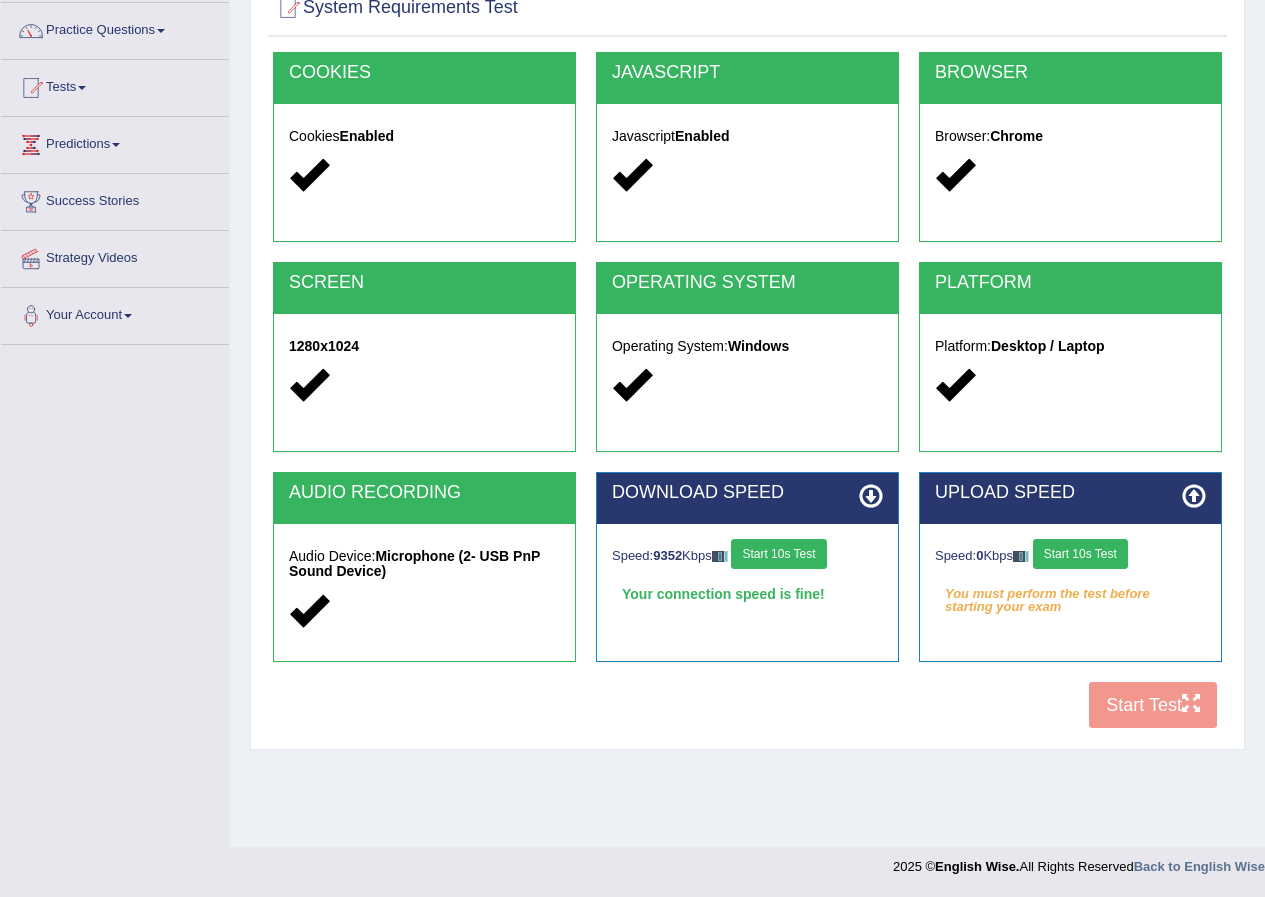 click on "Start 10s Test" at bounding box center [1080, 554] 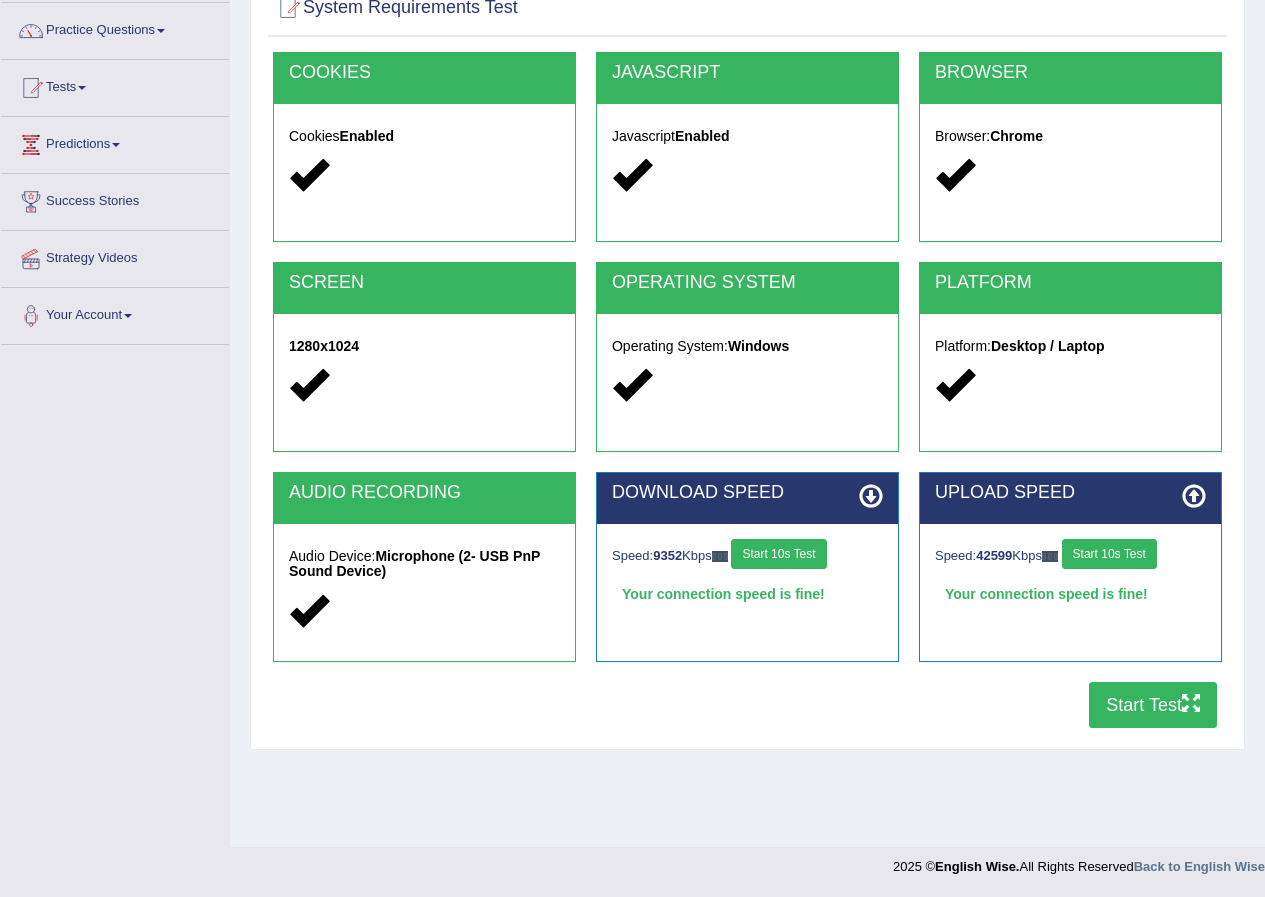 click on "Start Test" at bounding box center [1153, 705] 